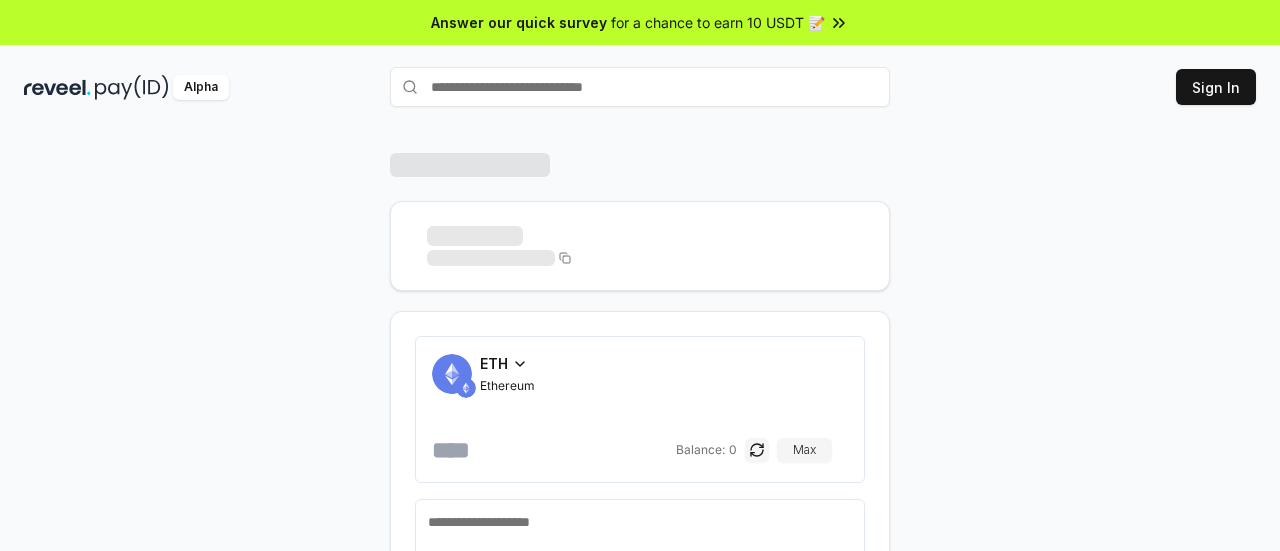 scroll, scrollTop: 0, scrollLeft: 0, axis: both 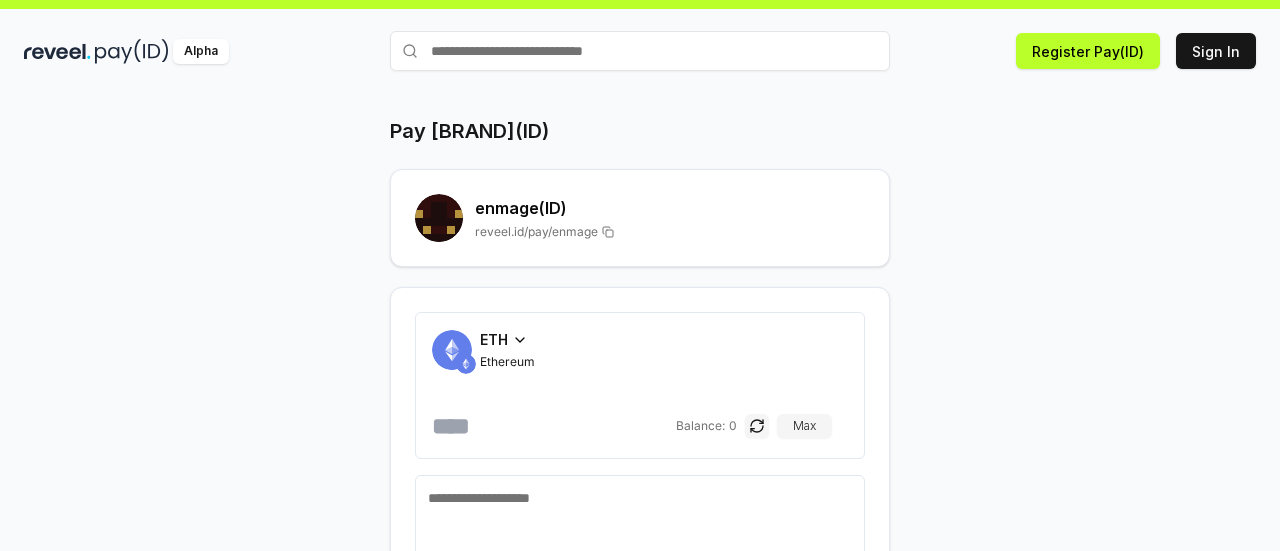 click on "ETH" at bounding box center [494, 339] 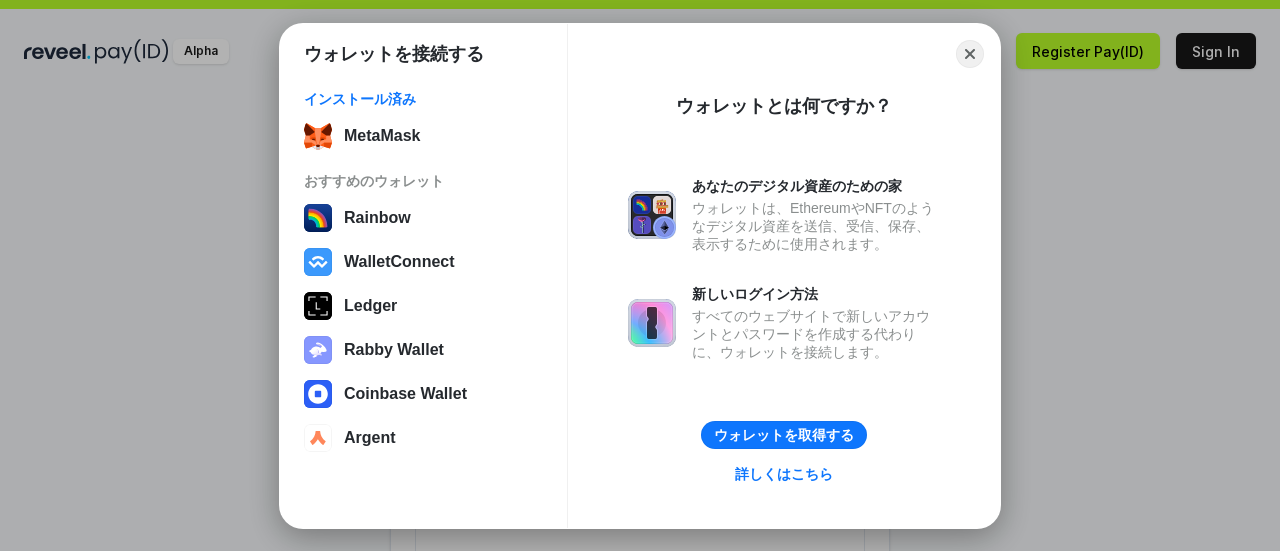 click on "ウォレットを接続する インストール済み MetaMask おすすめのウォレット Rainbow WalletConnect Ledger Rabby Wallet Coinbase Wallet Argent Close ウォレットとは何ですか？ あなたのデジタル資産のための家 ウォレットは、EthereumやNFTのようなデジタル資産を送信、受信、保存、表示するために使用されます。 新しいログイン方法 すべてのウェブサイトで新しいアカウントとパスワードを作成する代わりに、ウォレットを接続します。 ウォレットを取得する 詳しくはこちら" at bounding box center (640, 275) 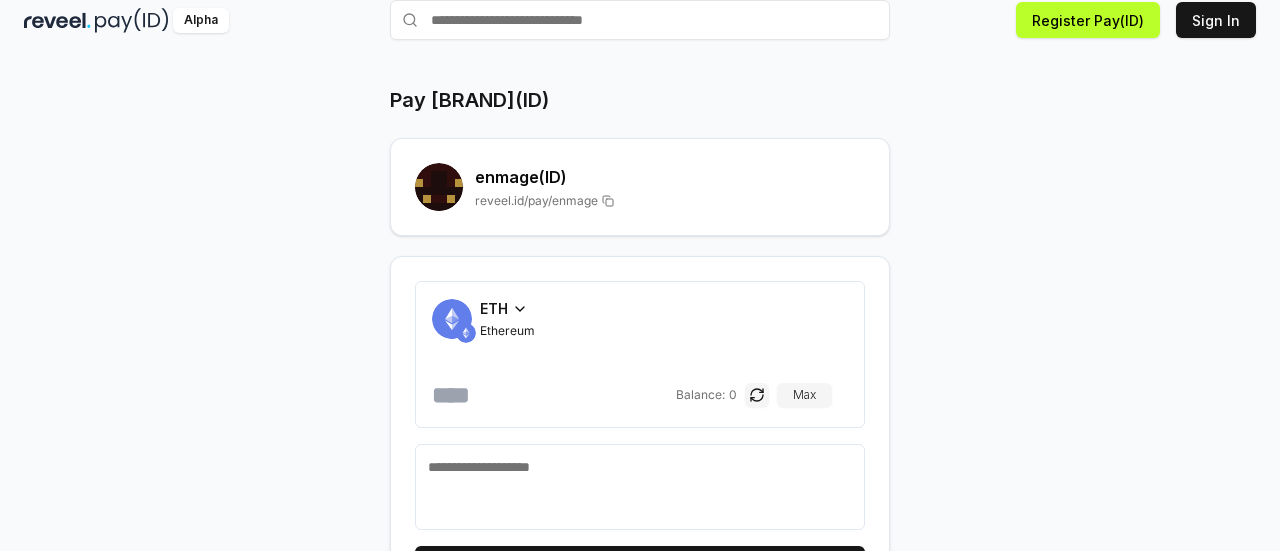scroll, scrollTop: 0, scrollLeft: 0, axis: both 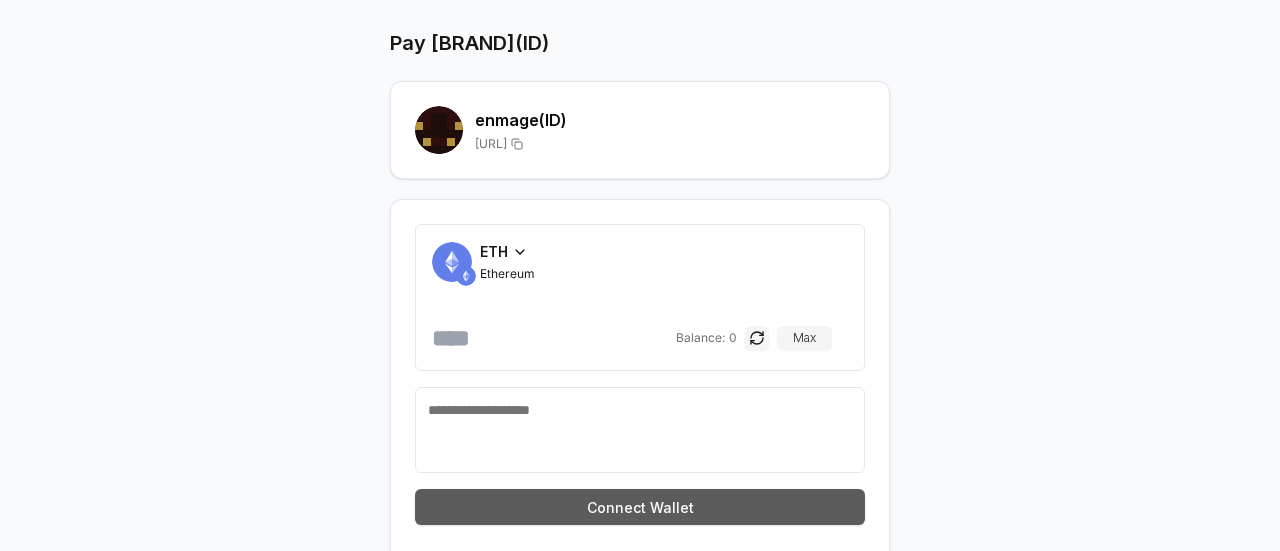 click on "Connect Wallet" at bounding box center (640, 507) 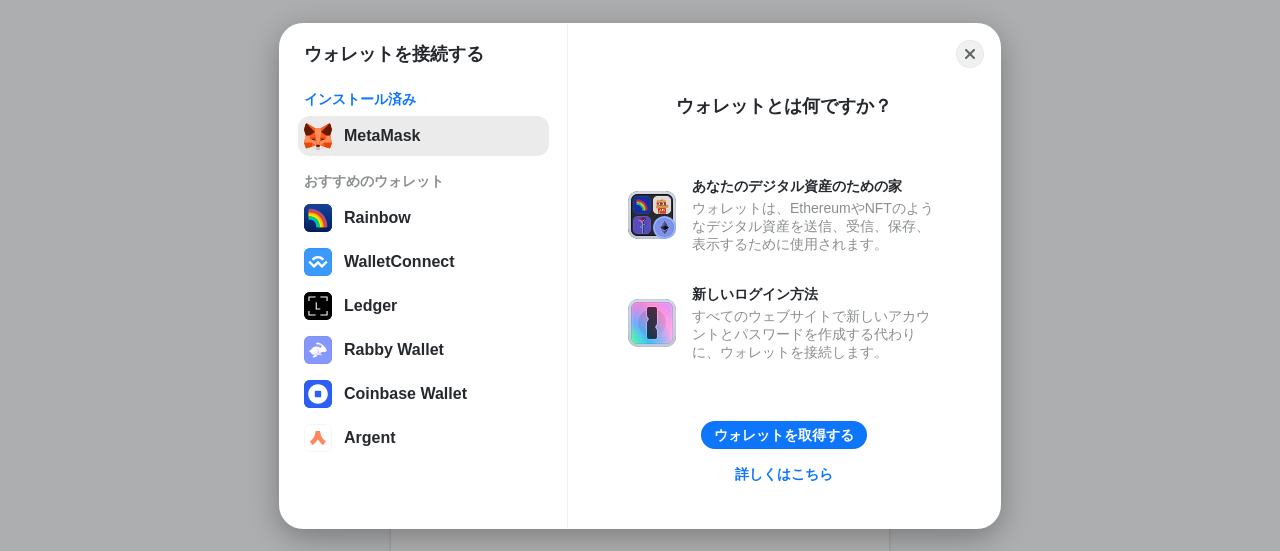 click on "MetaMask" at bounding box center (423, 136) 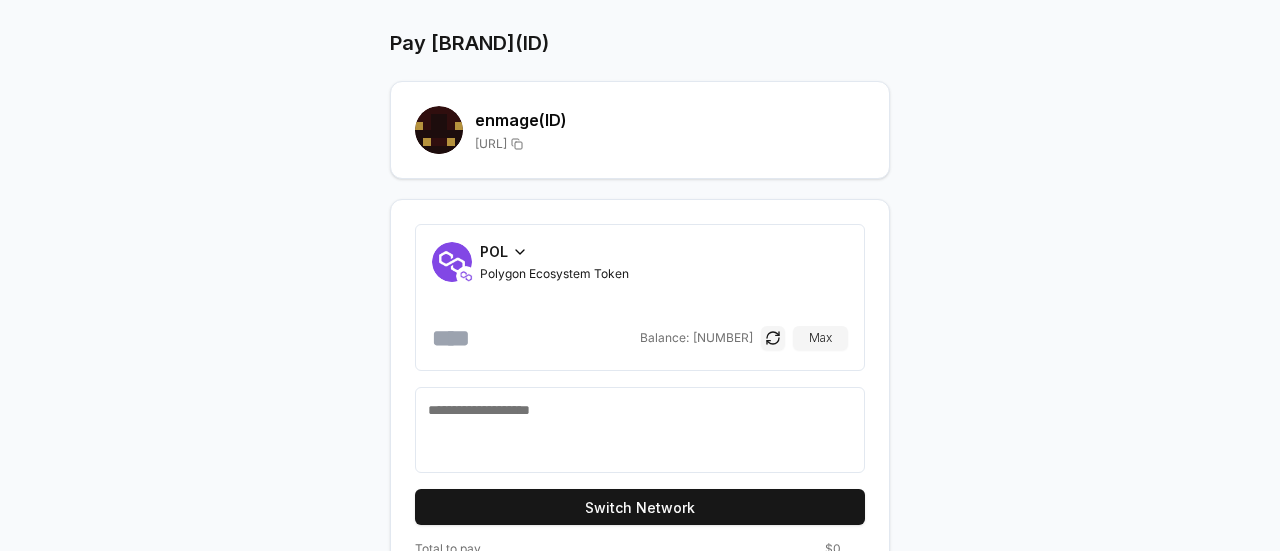 click at bounding box center [534, 338] 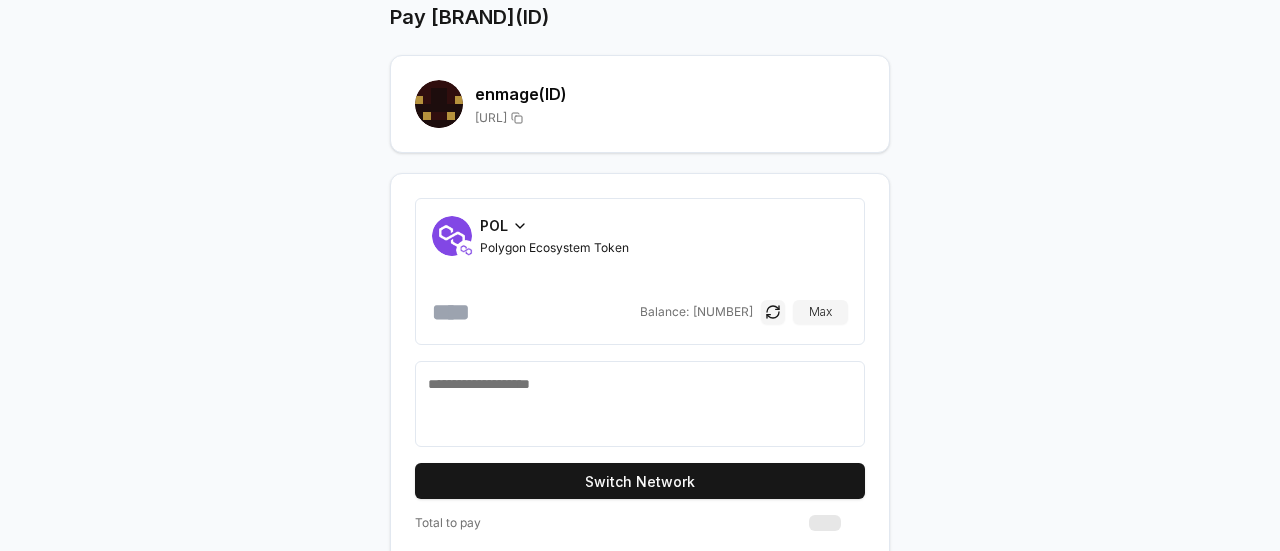 scroll, scrollTop: 176, scrollLeft: 0, axis: vertical 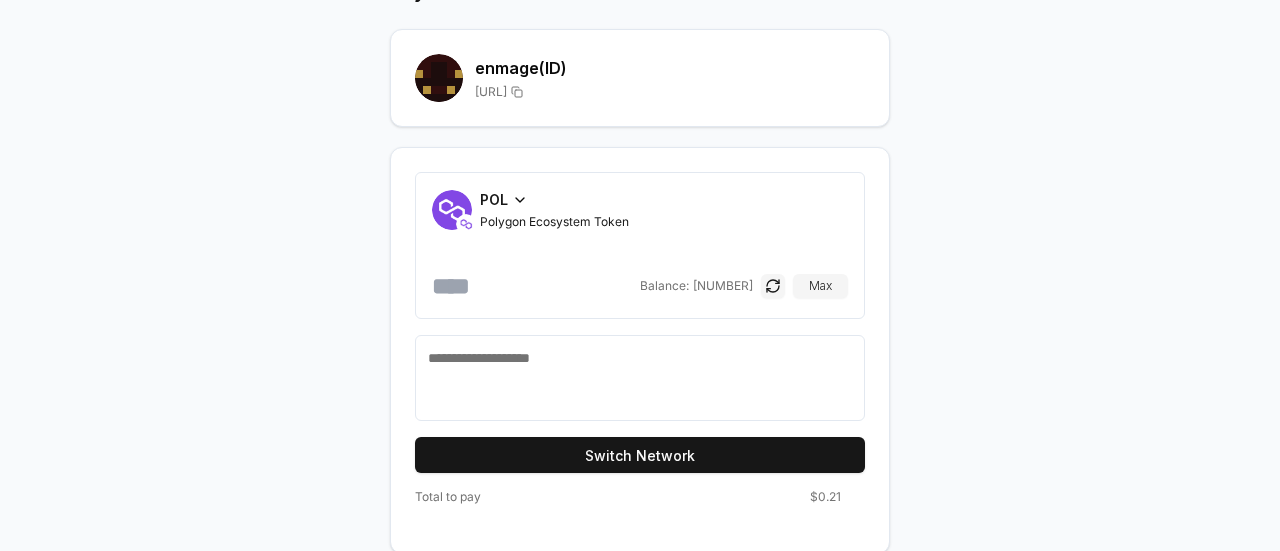type on "*" 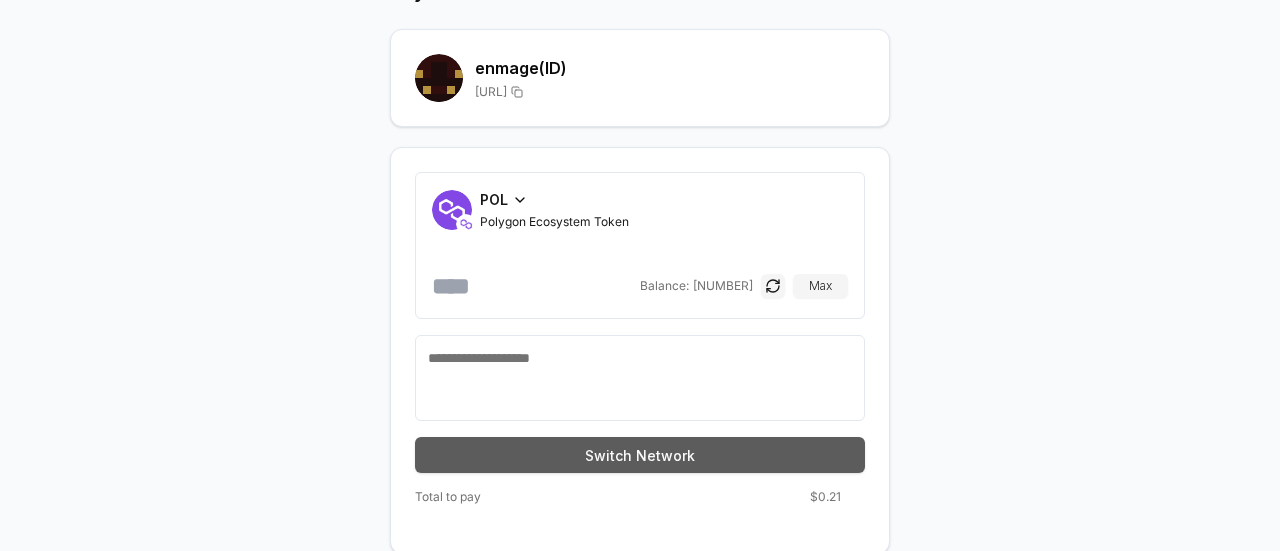 click on "Switch Network" at bounding box center [640, 455] 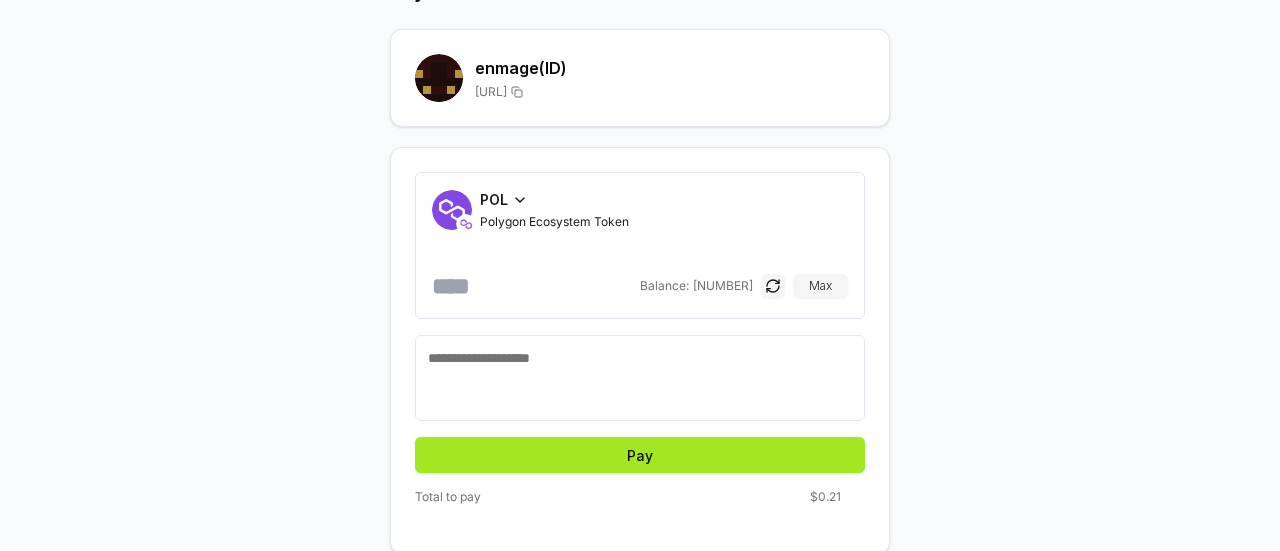 click on "Pay" at bounding box center (640, 455) 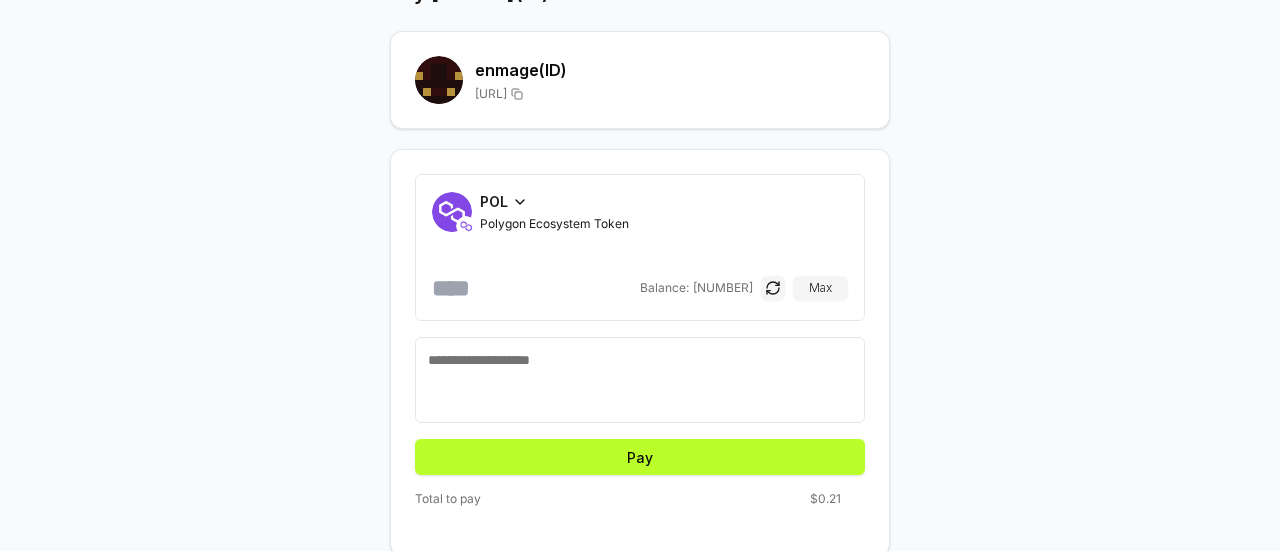 scroll, scrollTop: 176, scrollLeft: 0, axis: vertical 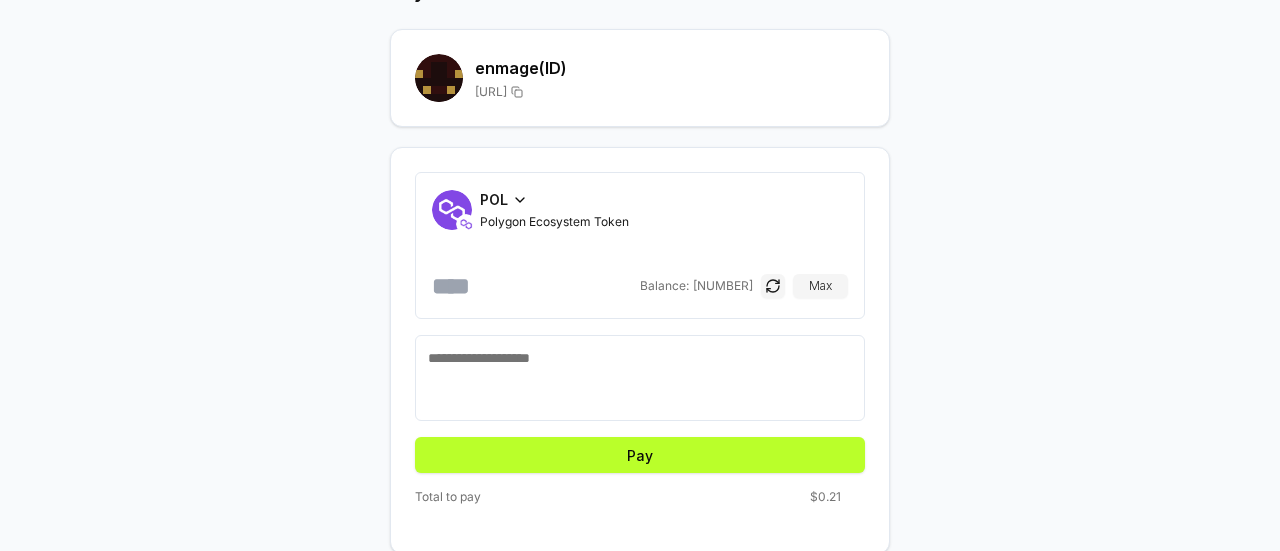 click at bounding box center (640, 378) 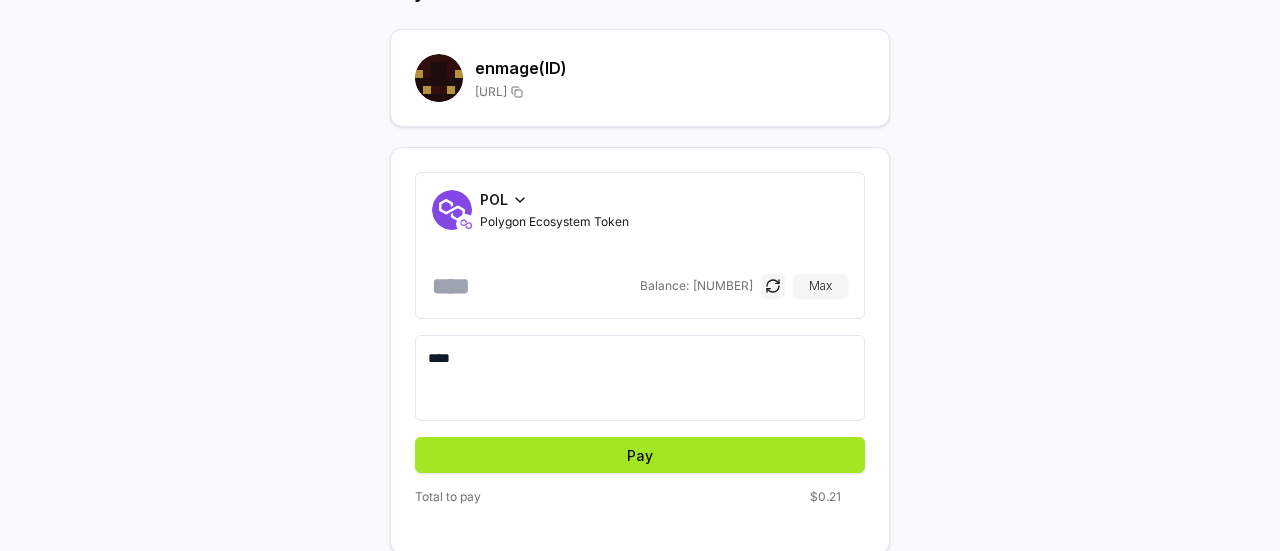 type on "****" 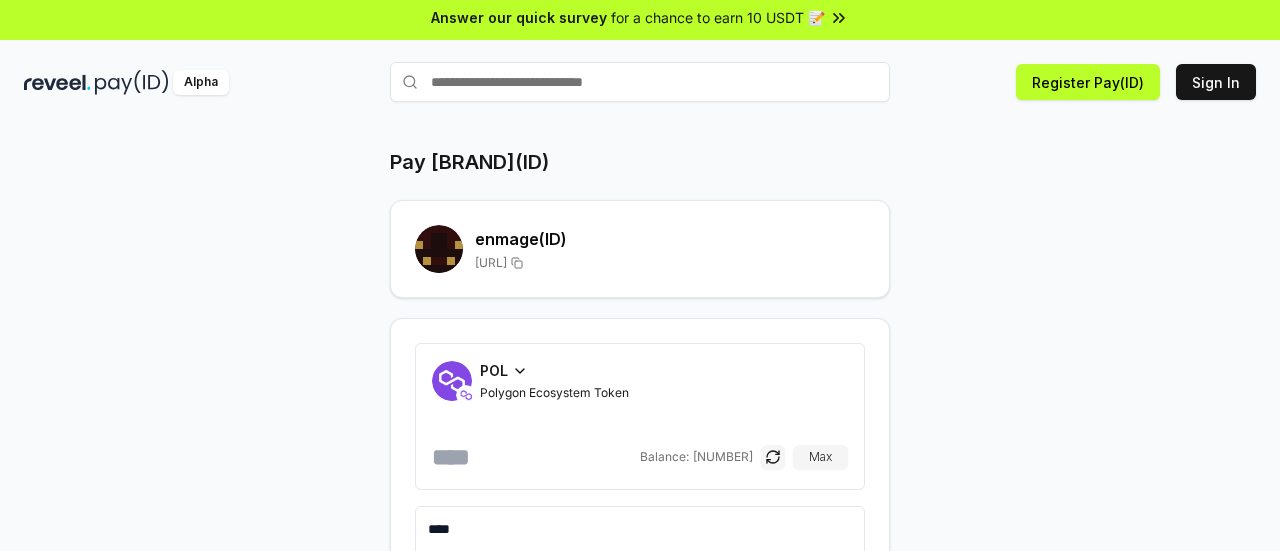 scroll, scrollTop: 0, scrollLeft: 0, axis: both 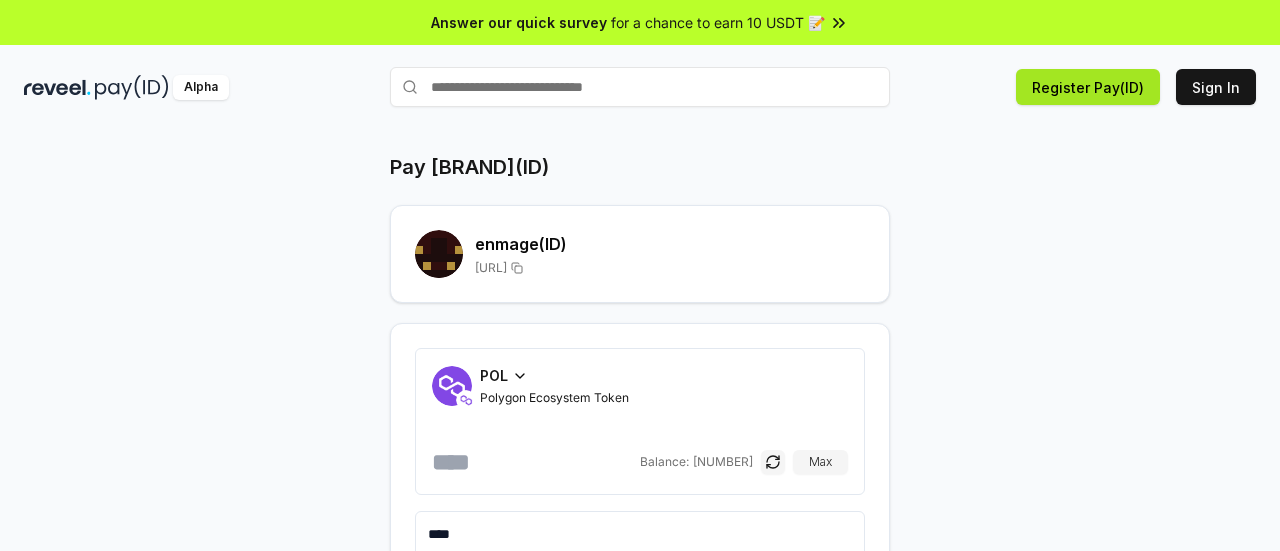 click on "Register Pay(ID)" at bounding box center [1088, 87] 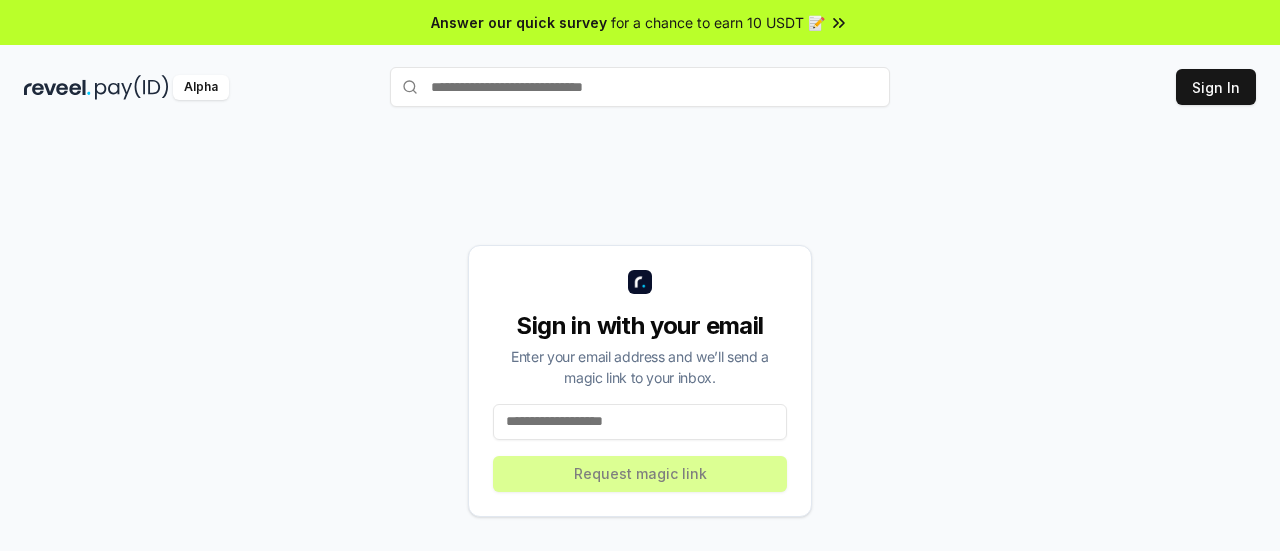 scroll, scrollTop: 0, scrollLeft: 0, axis: both 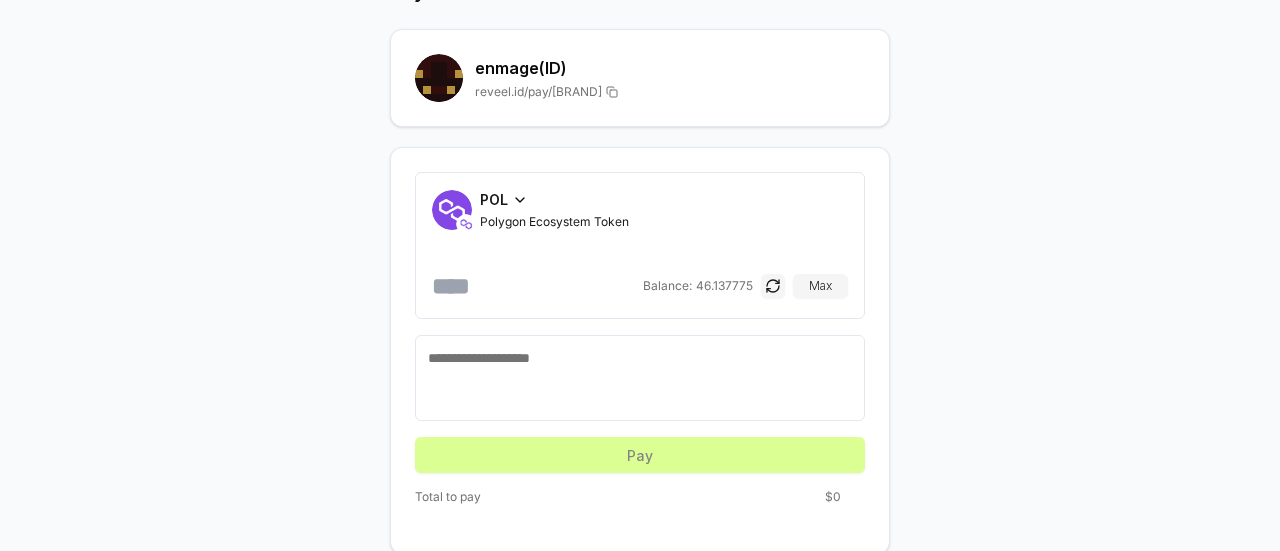 click at bounding box center (535, 286) 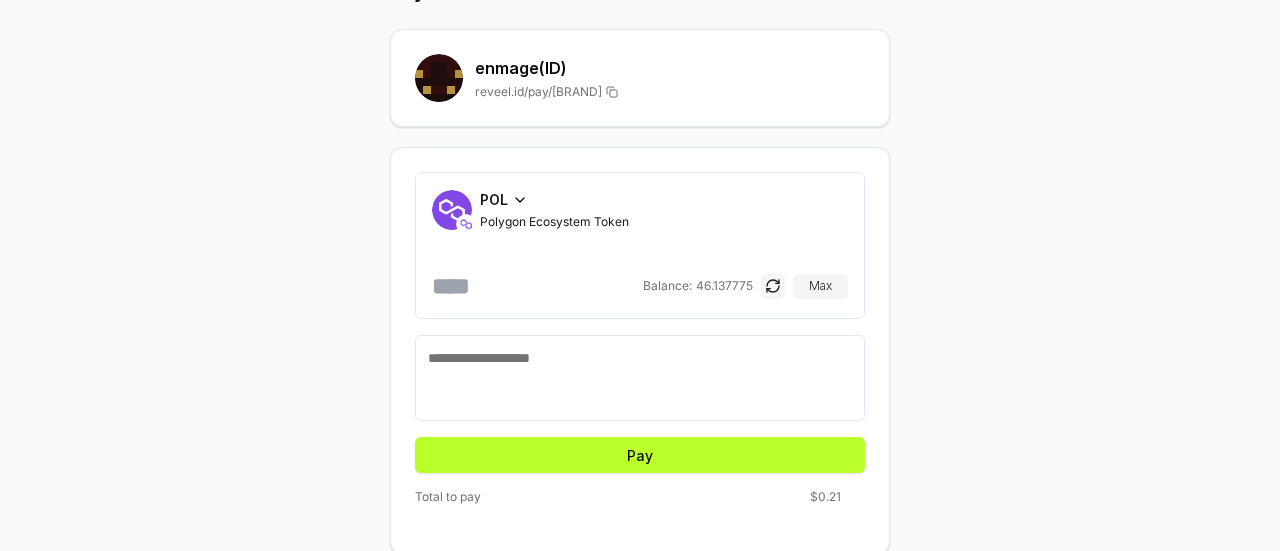 type on "*" 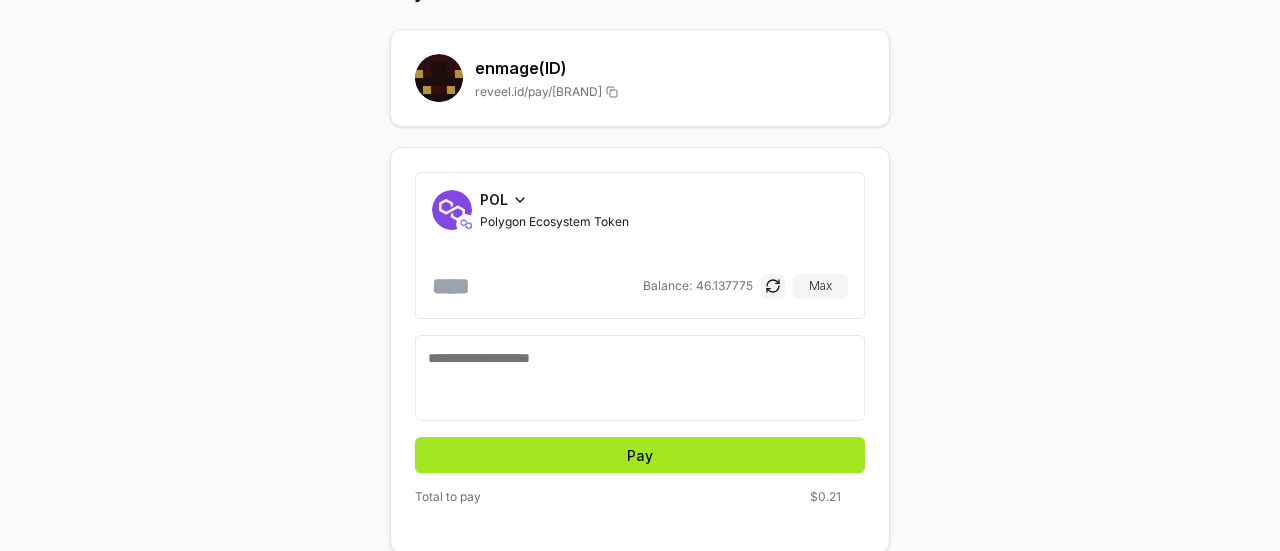 click on "Pay" at bounding box center (640, 455) 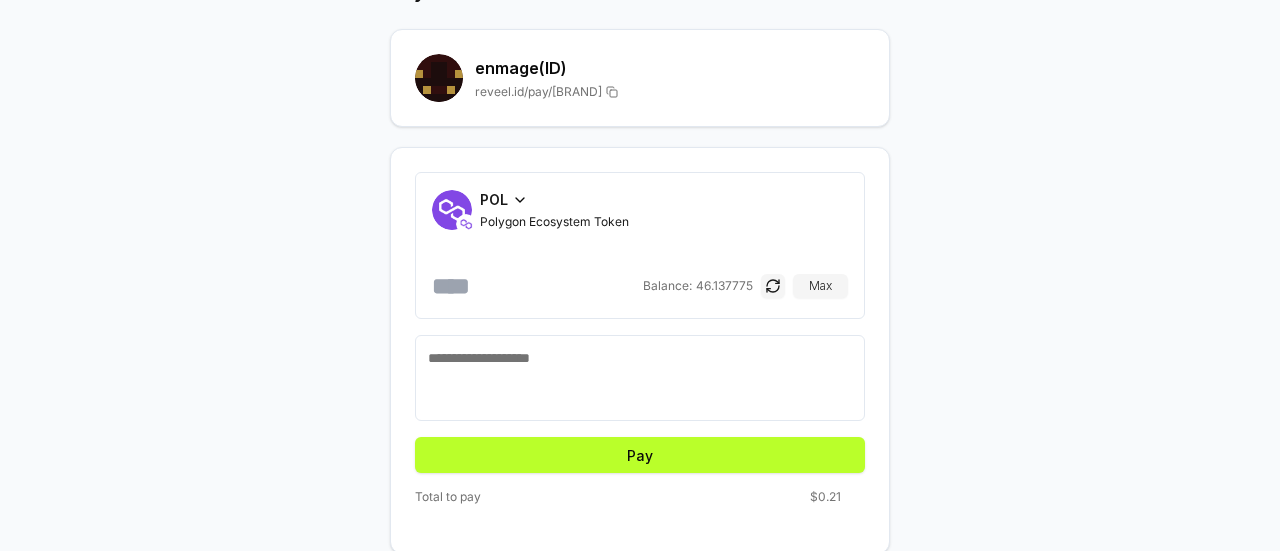 drag, startPoint x: 575, startPoint y: 369, endPoint x: 584, endPoint y: 363, distance: 10.816654 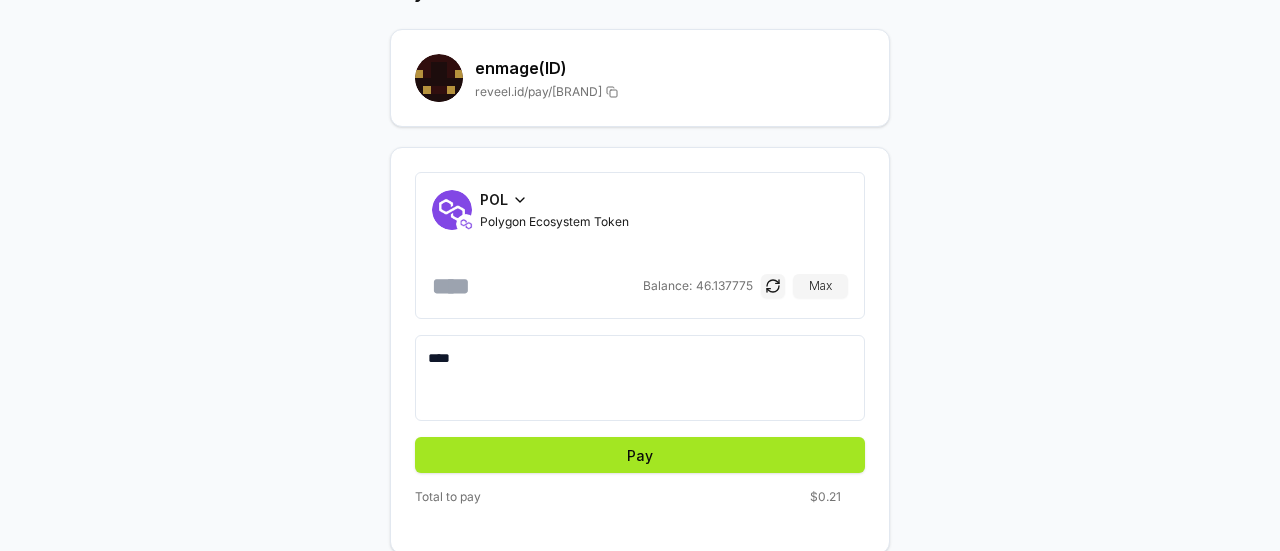type on "****" 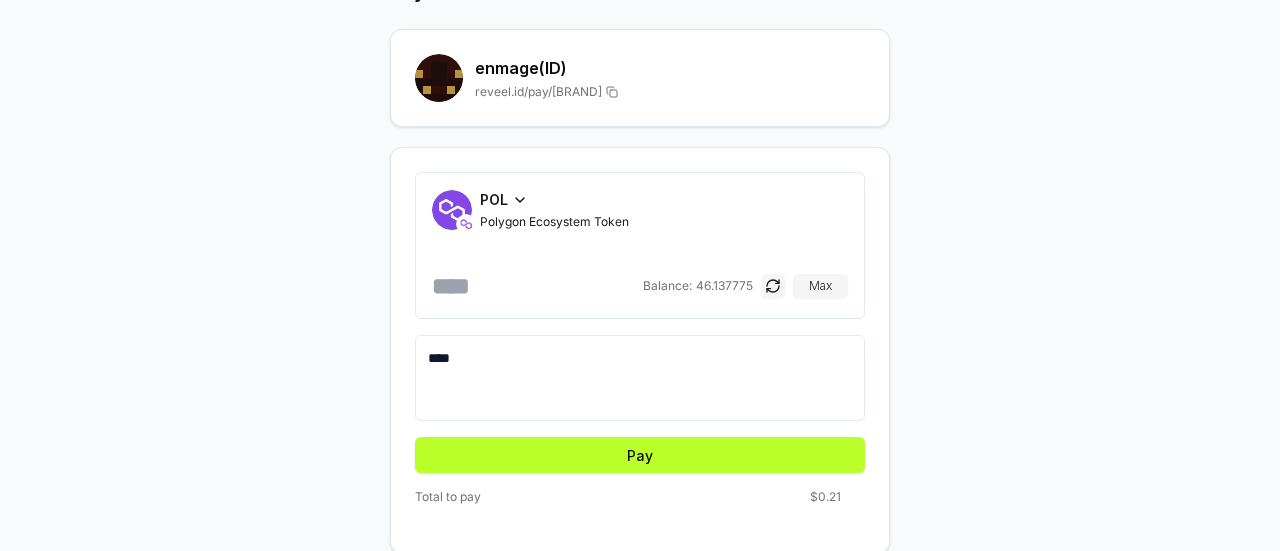 click on "Pay enmage(ID) enmage (ID) reveel.id/pay/enmage POL Polygon Ecosystem Token * Balance: 46.137775 Max **** Pay Total to pay $0.21" at bounding box center (640, 265) 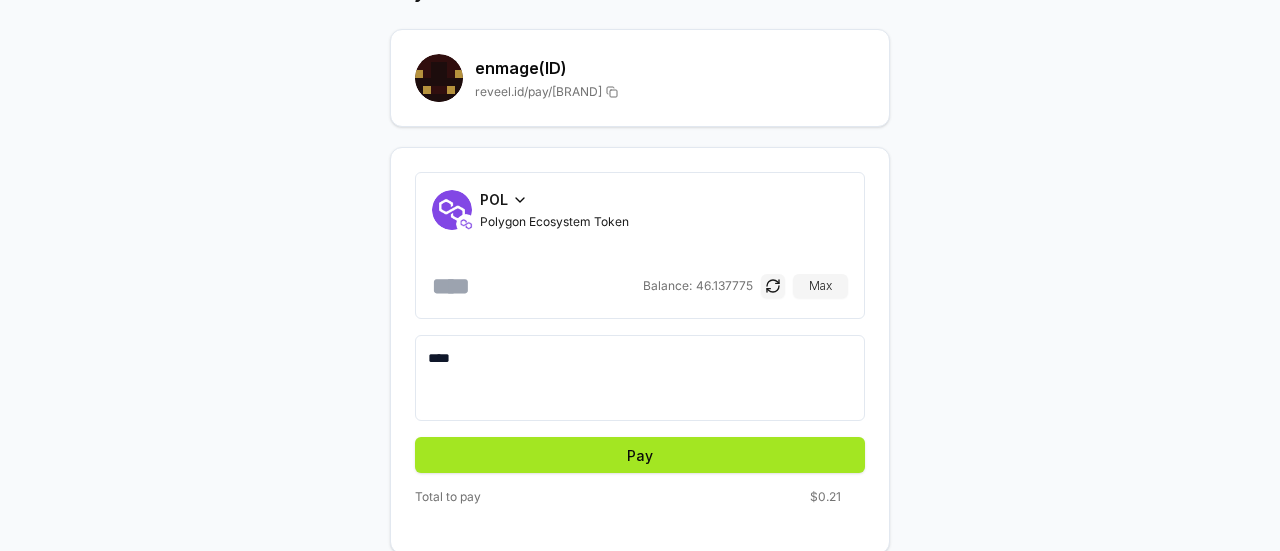 click on "Pay" at bounding box center [640, 455] 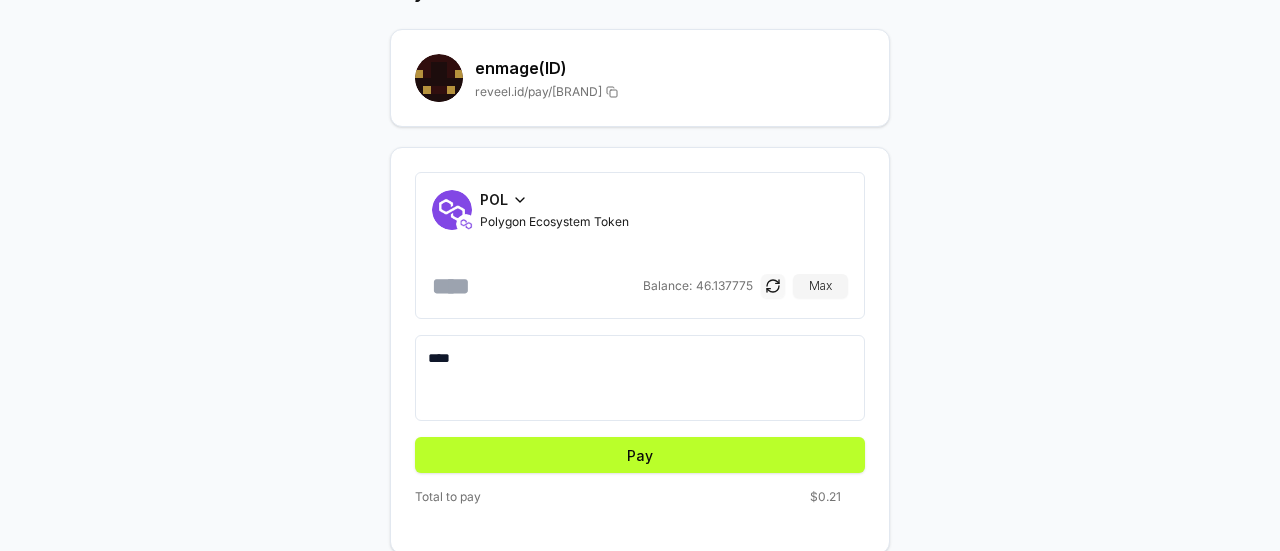 click at bounding box center (773, 286) 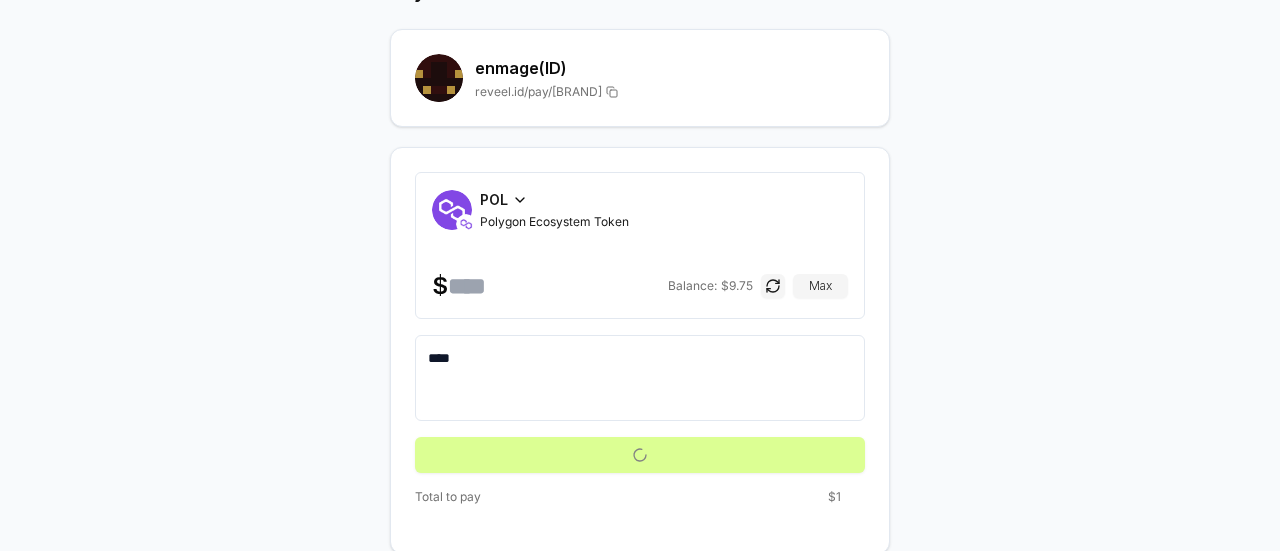 click on "****" at bounding box center [640, 378] 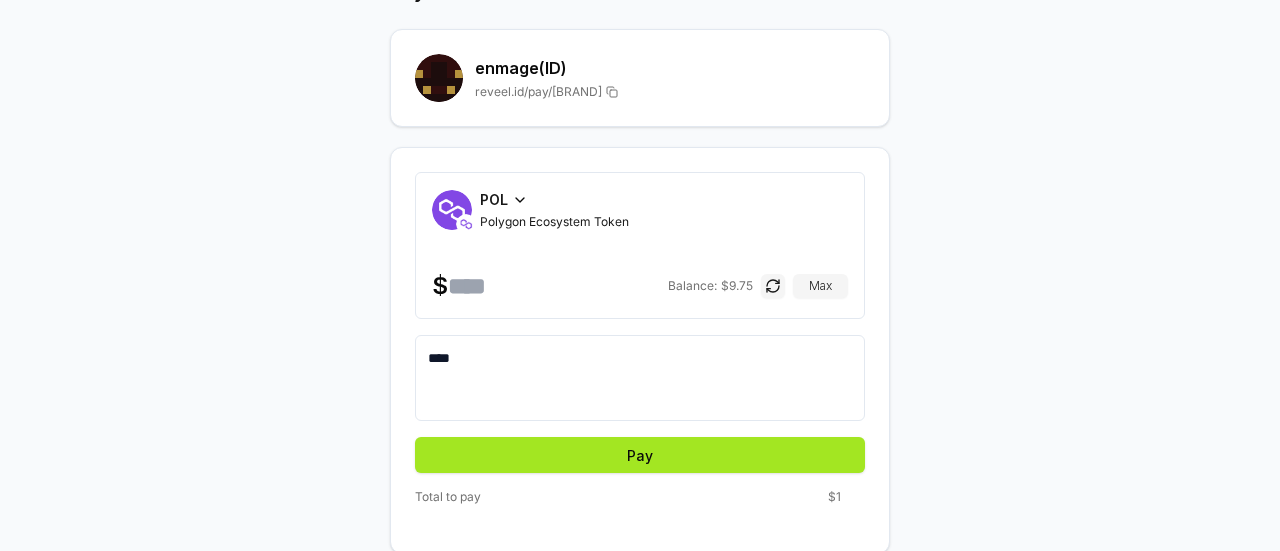 click on "Pay" at bounding box center (640, 455) 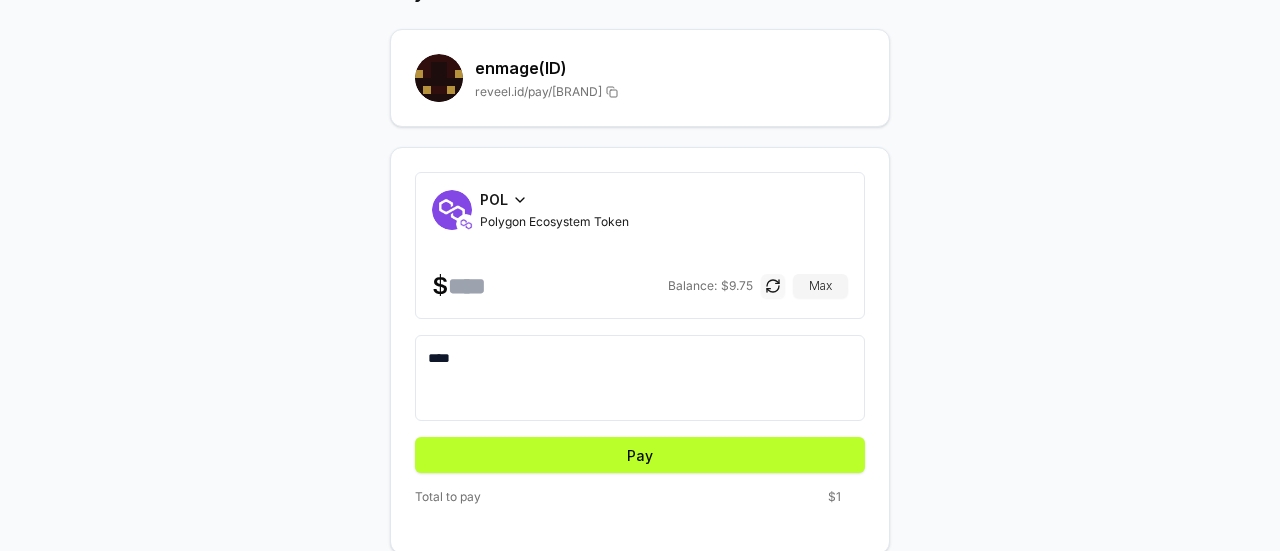 click at bounding box center [773, 286] 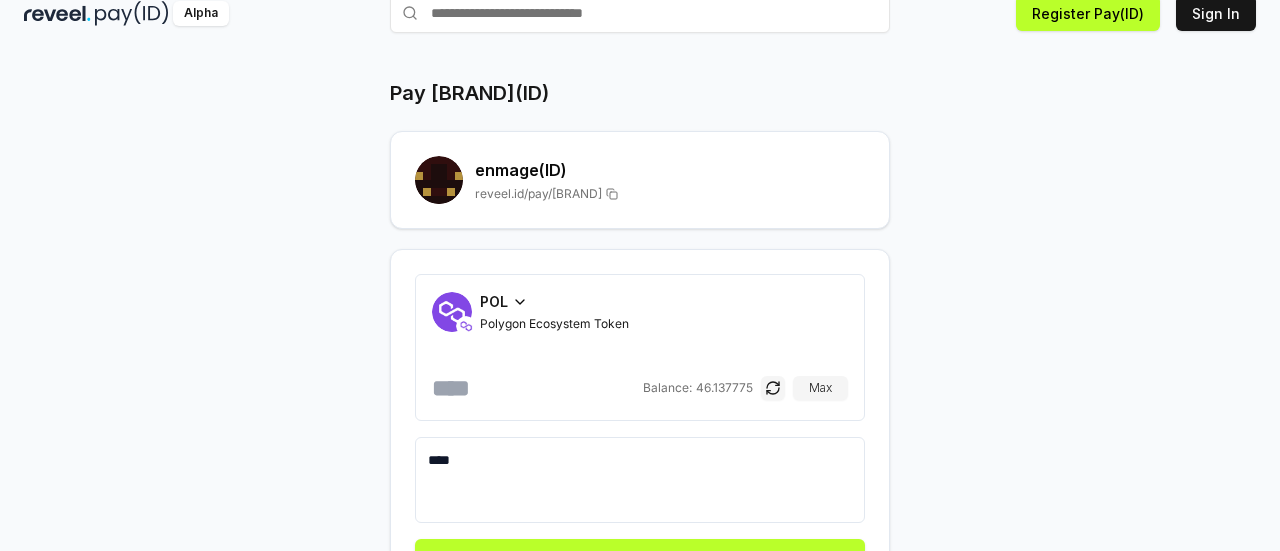 scroll, scrollTop: 0, scrollLeft: 0, axis: both 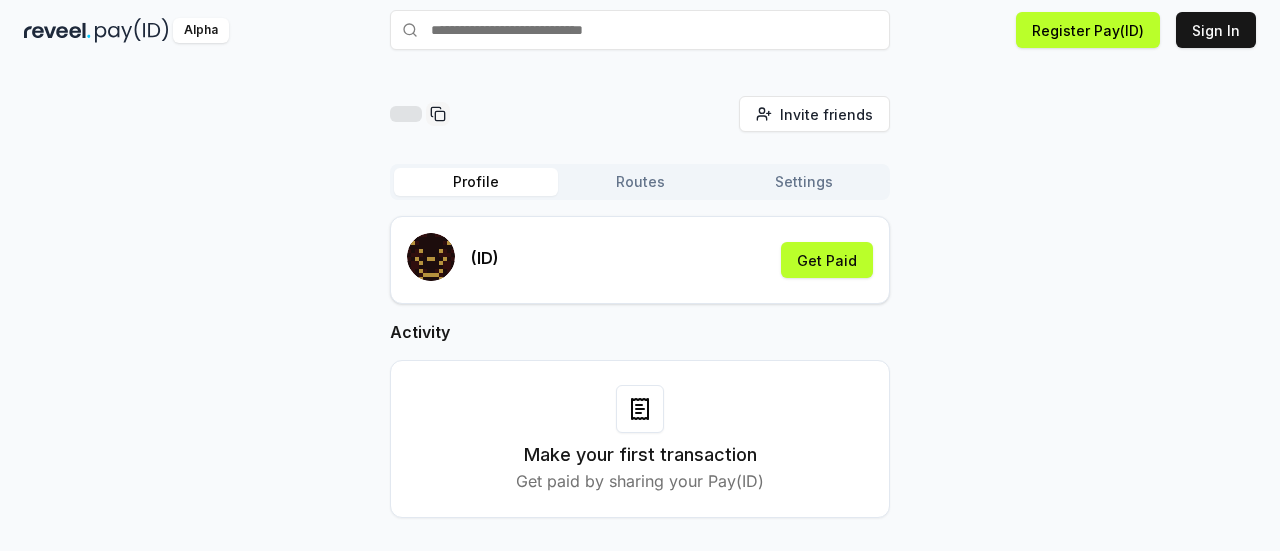 click on "Routes" at bounding box center [640, 182] 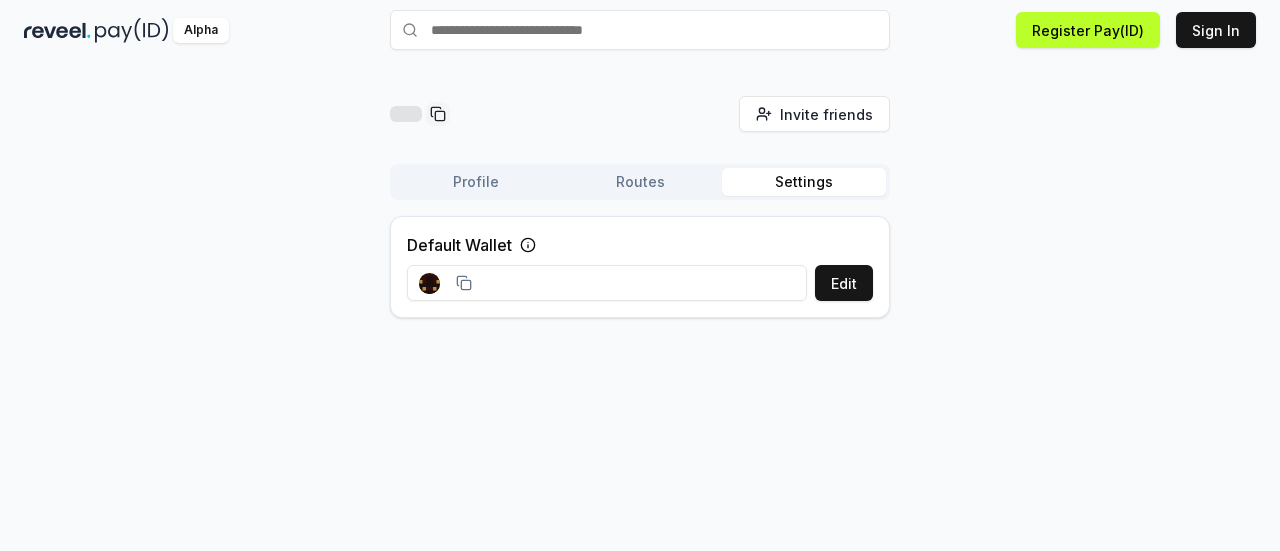 click on "Settings" at bounding box center (804, 182) 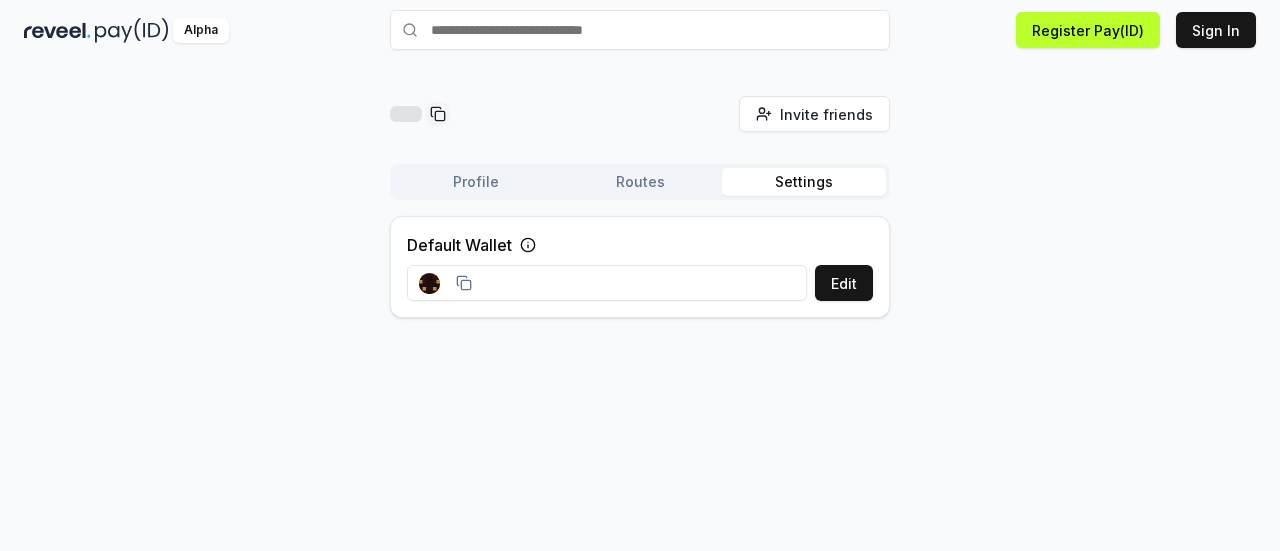 click on "Routes" at bounding box center [640, 182] 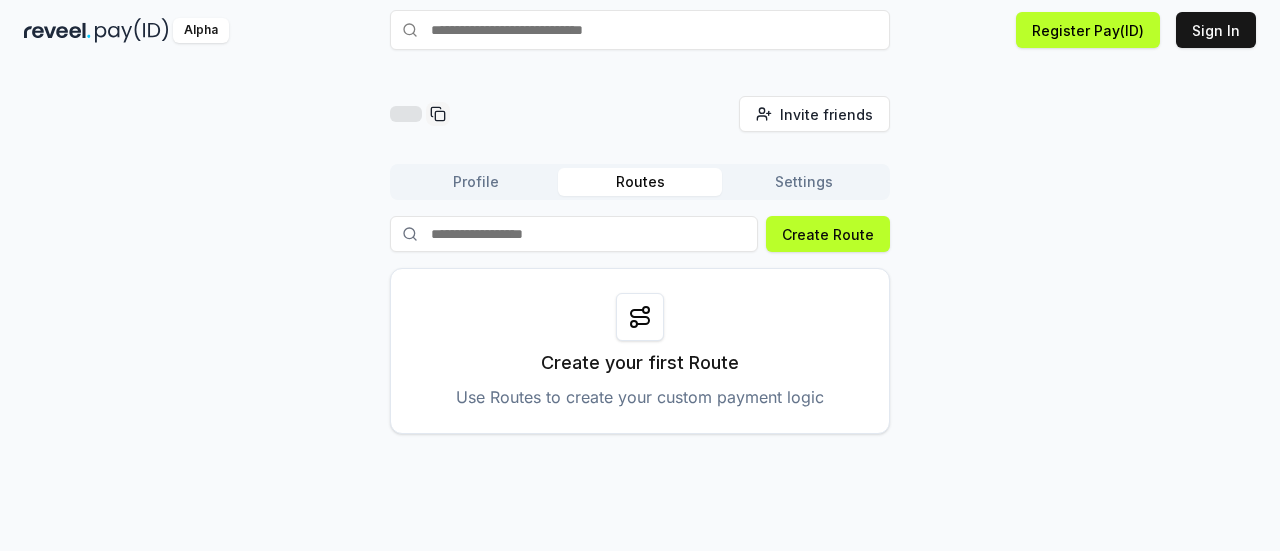 click on "Profile" at bounding box center (476, 182) 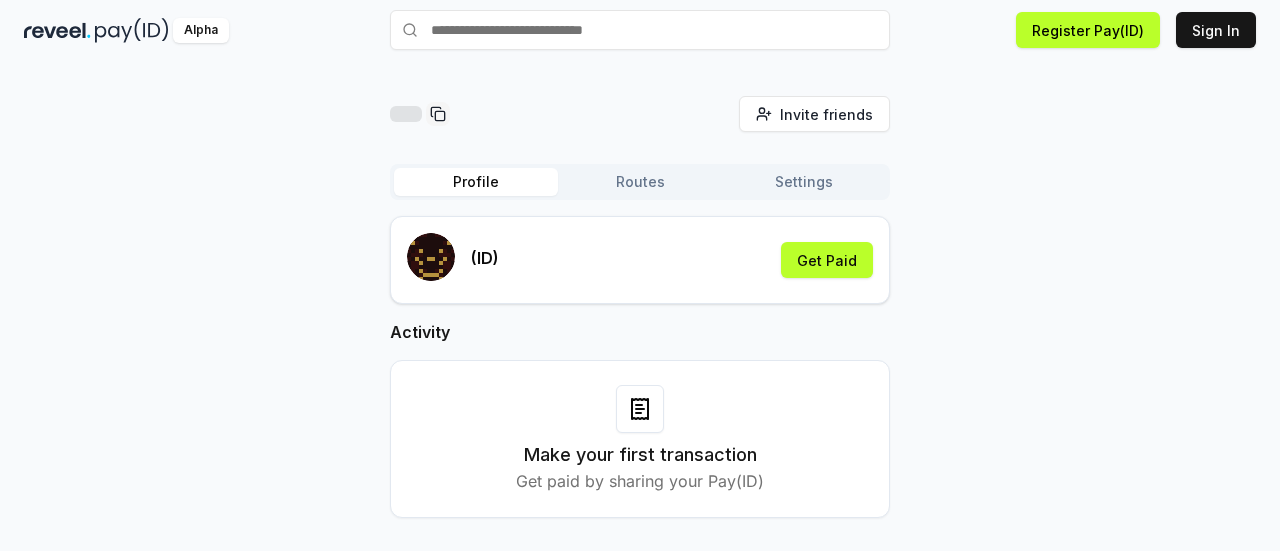 click on "Routes" at bounding box center (640, 182) 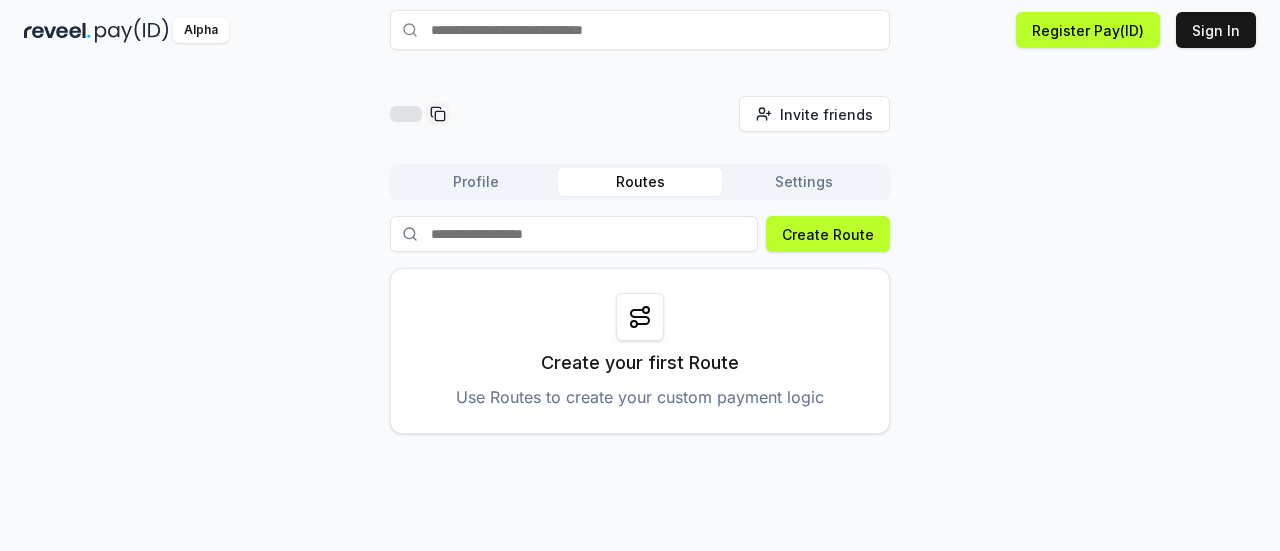 click on "Profile" at bounding box center [476, 182] 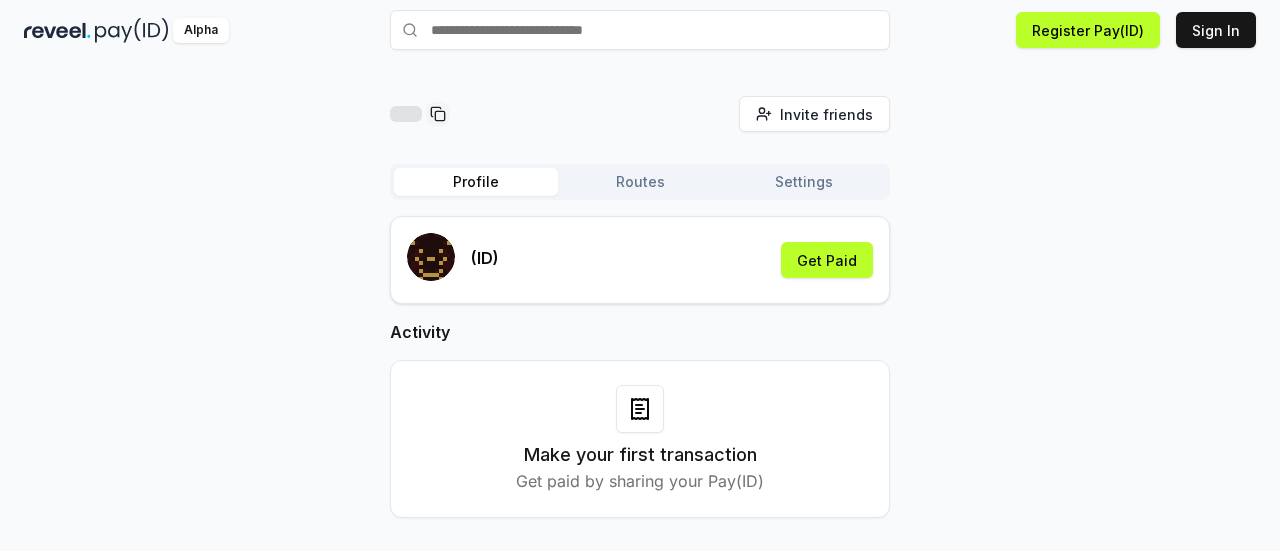 scroll, scrollTop: 0, scrollLeft: 0, axis: both 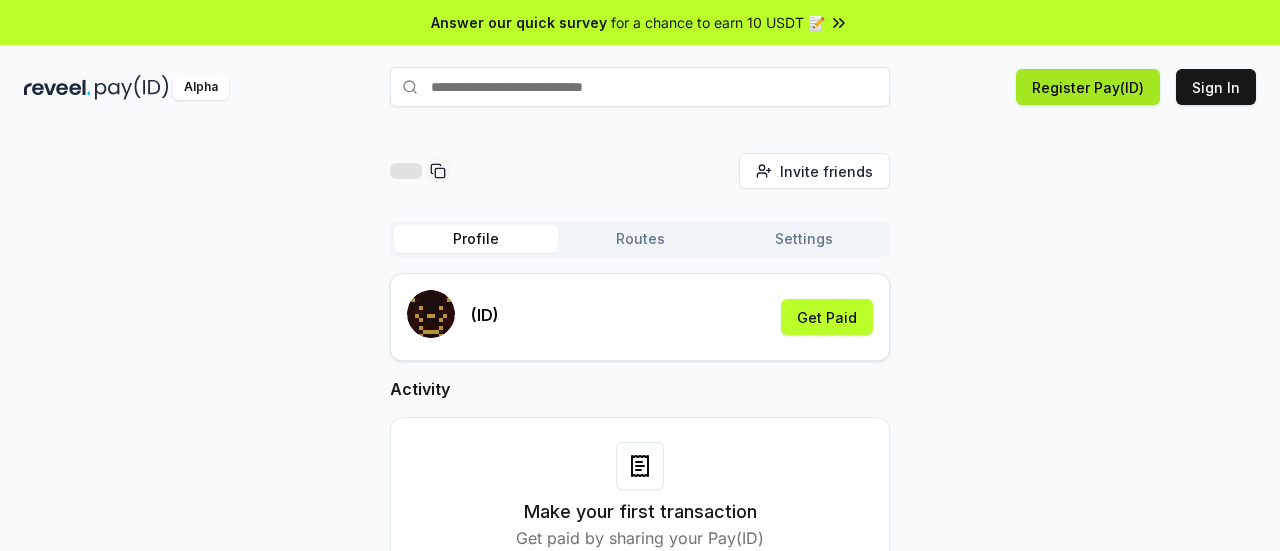 click on "Register Pay(ID)" at bounding box center [1088, 87] 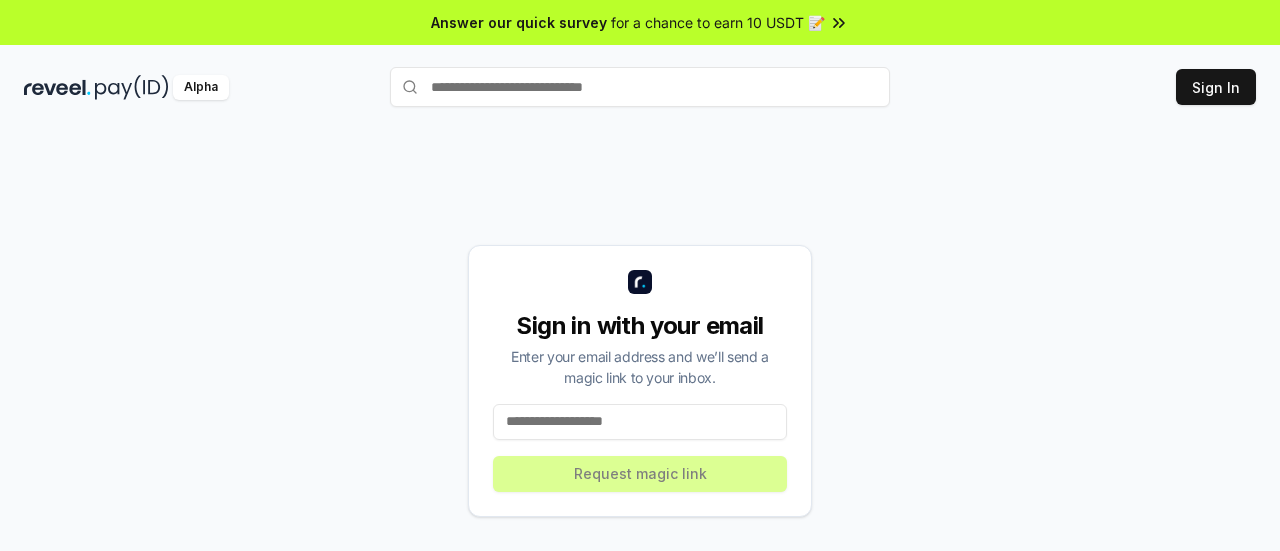 scroll, scrollTop: 0, scrollLeft: 0, axis: both 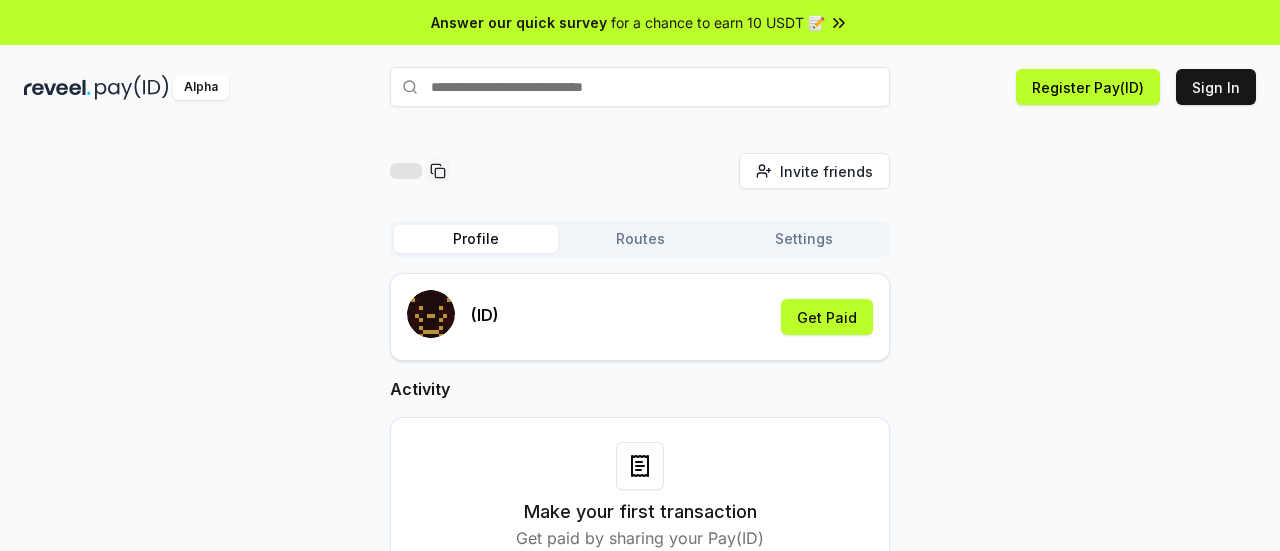 click 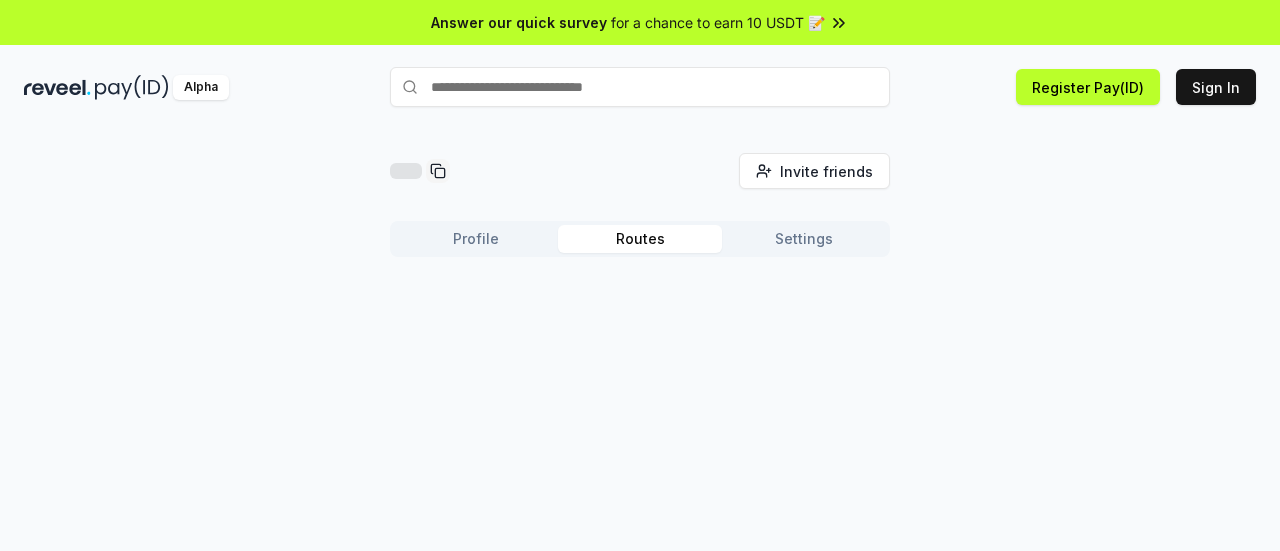 click on "Routes" at bounding box center [640, 239] 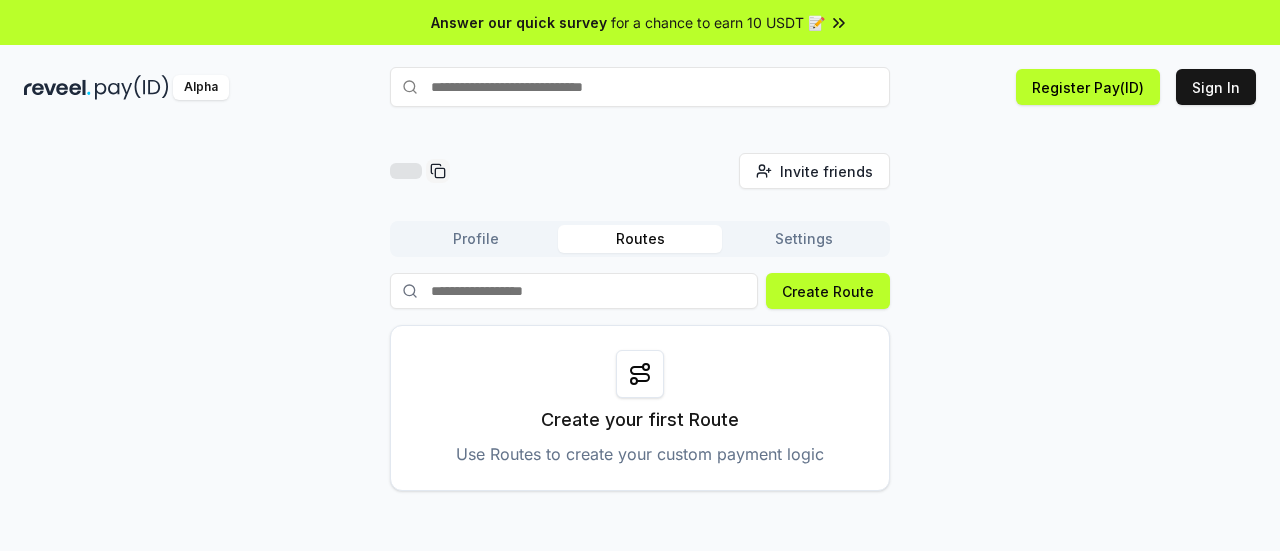 scroll, scrollTop: 57, scrollLeft: 0, axis: vertical 